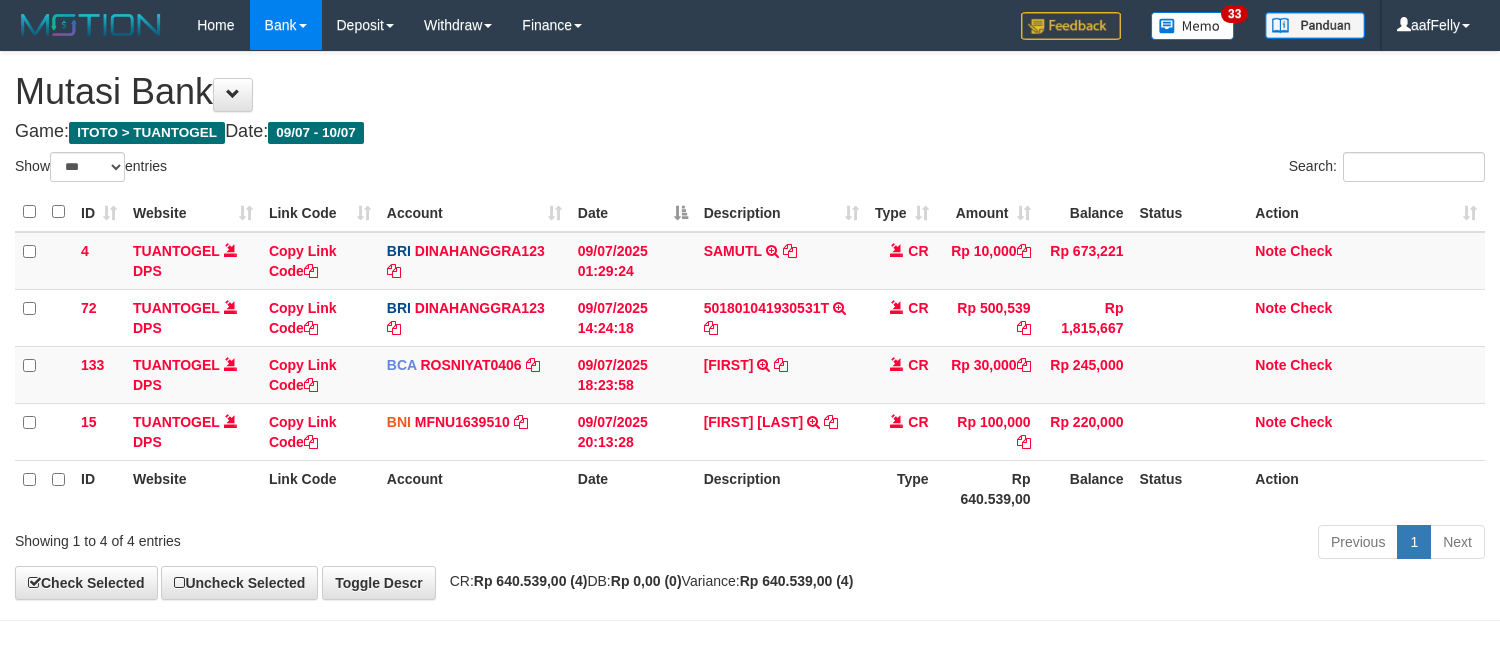 scroll, scrollTop: 69, scrollLeft: 0, axis: vertical 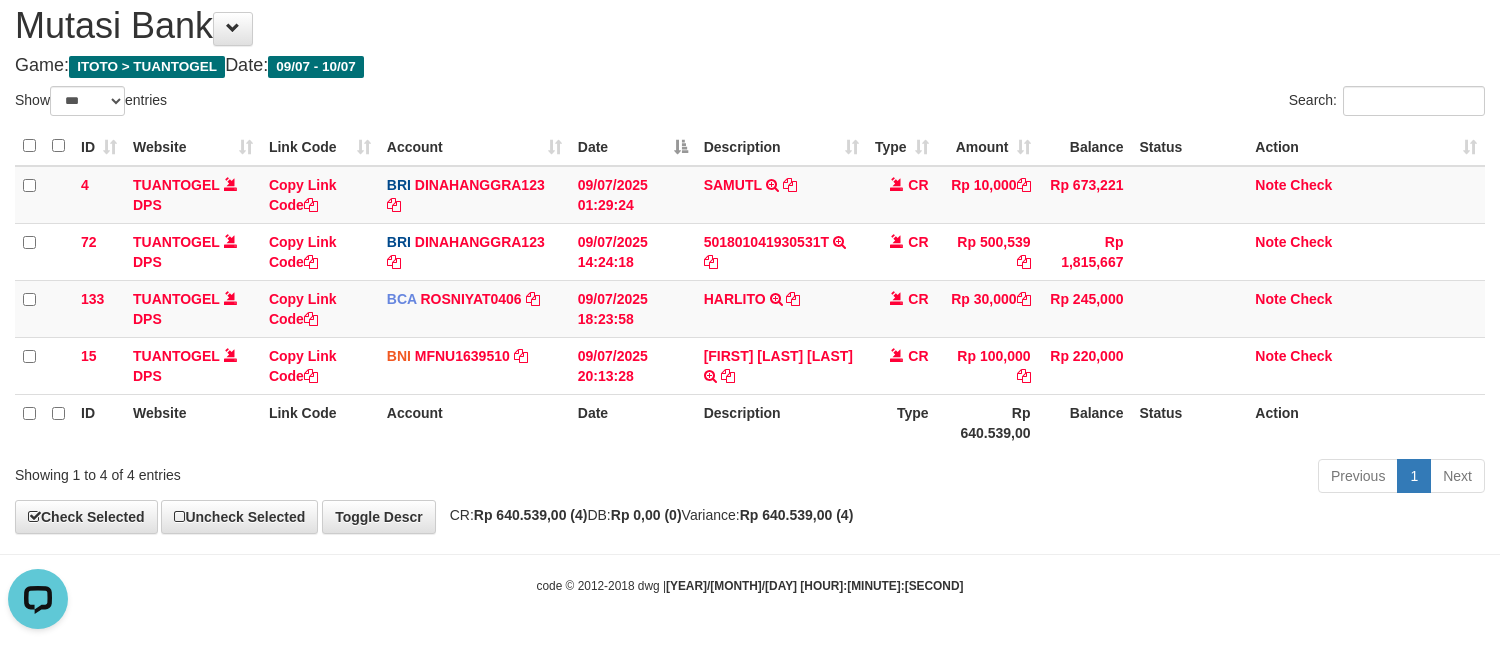 drag, startPoint x: 1238, startPoint y: 520, endPoint x: 1229, endPoint y: 504, distance: 18.35756 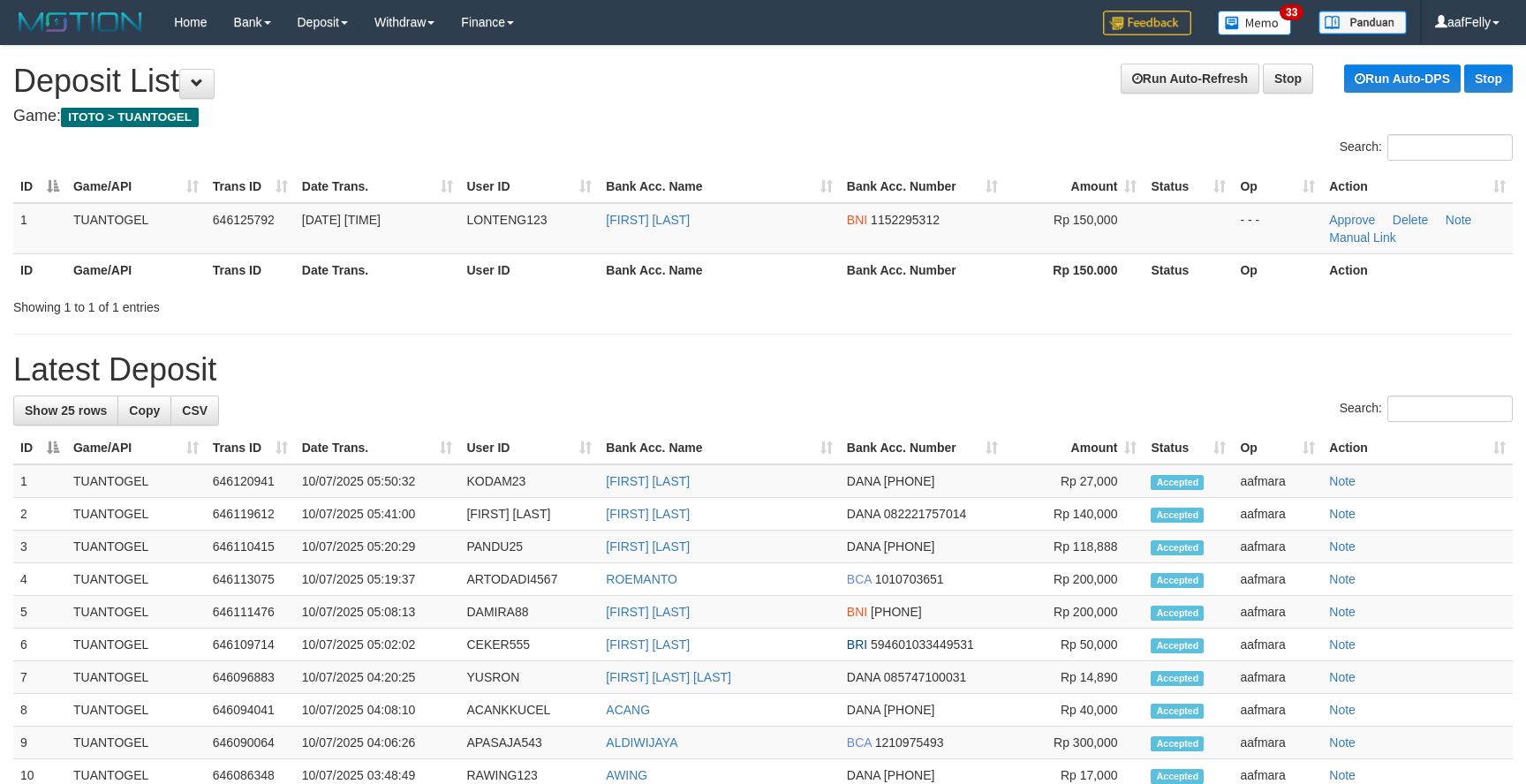 scroll, scrollTop: 0, scrollLeft: 0, axis: both 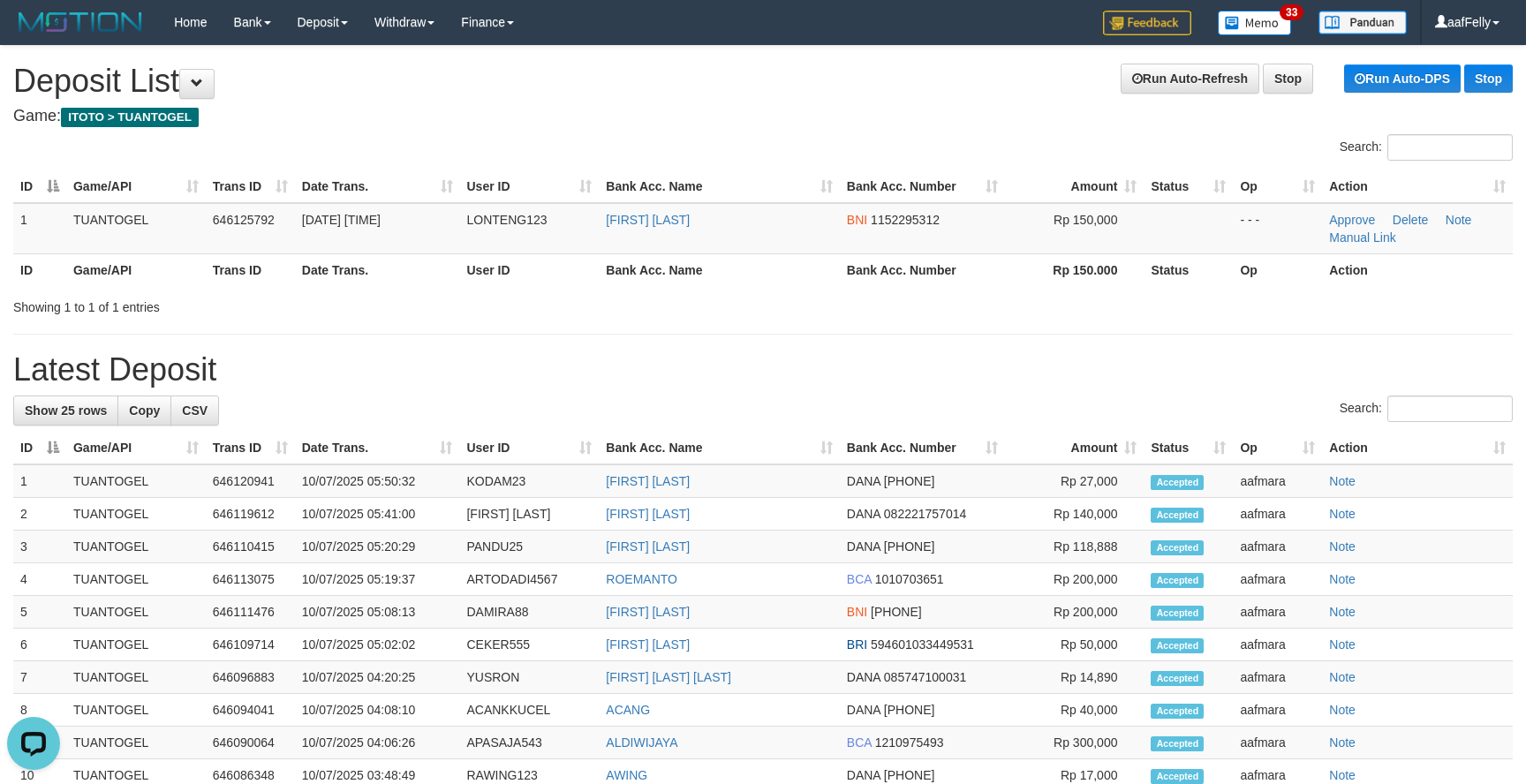 click on "Latest Deposit" at bounding box center [763, 370] 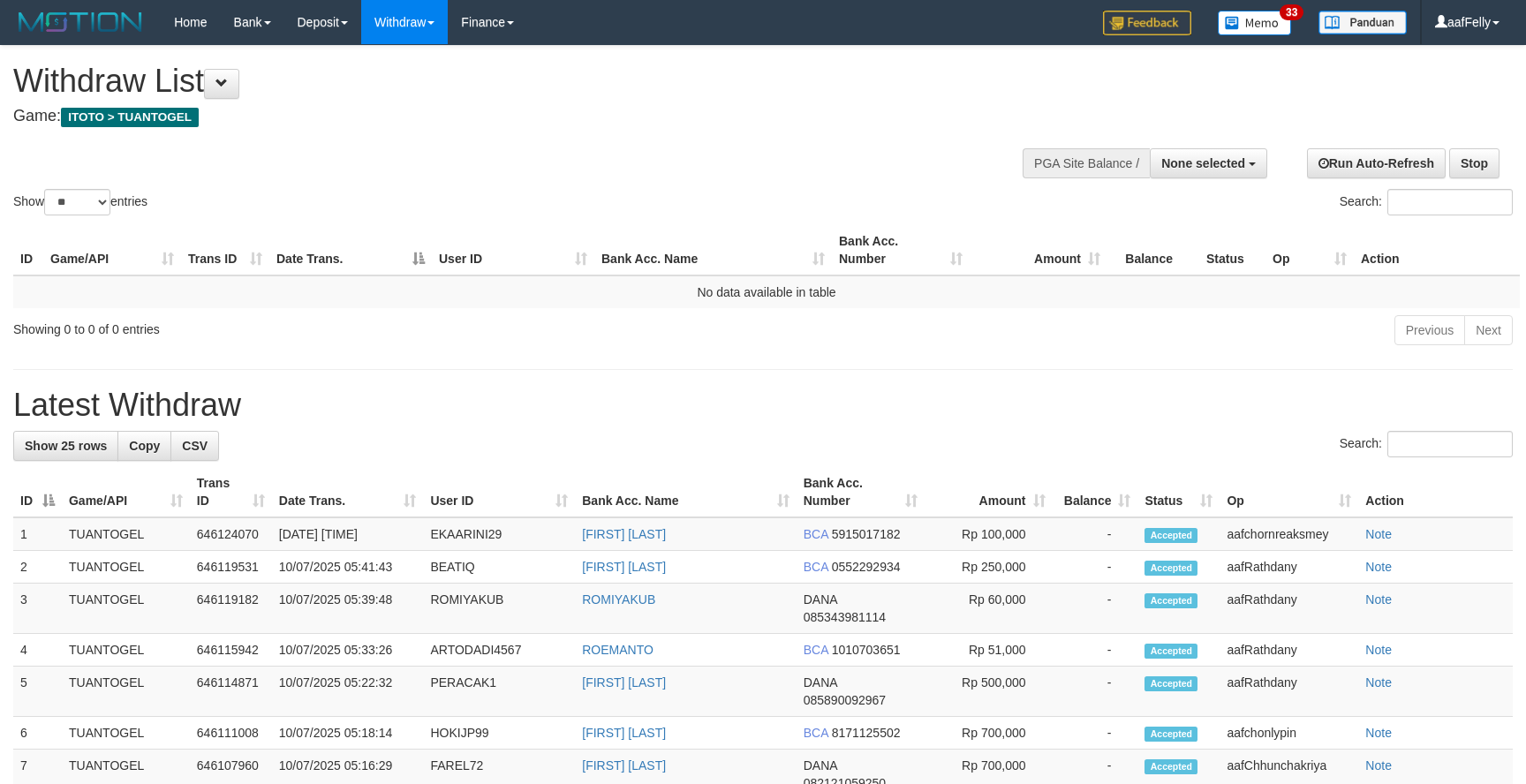 scroll, scrollTop: 0, scrollLeft: 0, axis: both 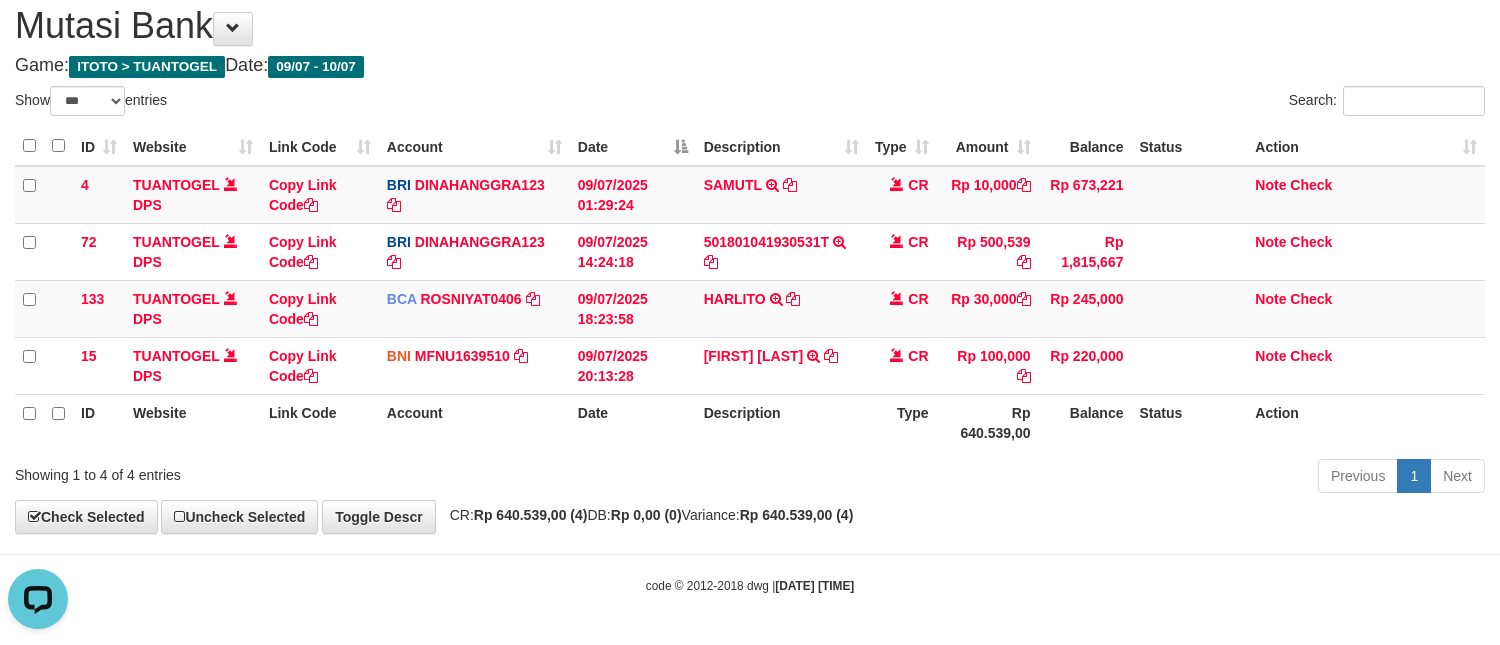 click on "**********" at bounding box center (750, 259) 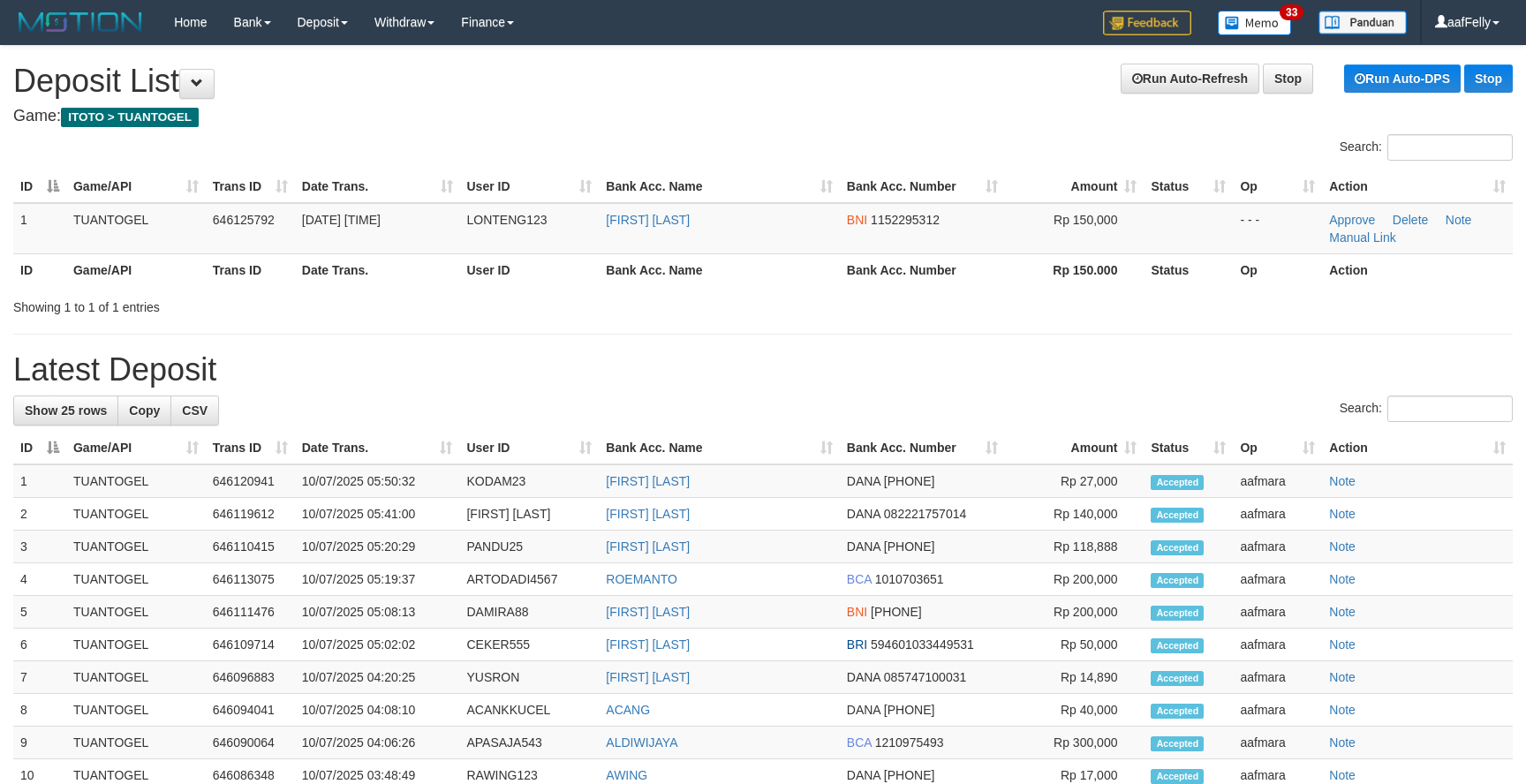 scroll, scrollTop: 0, scrollLeft: 0, axis: both 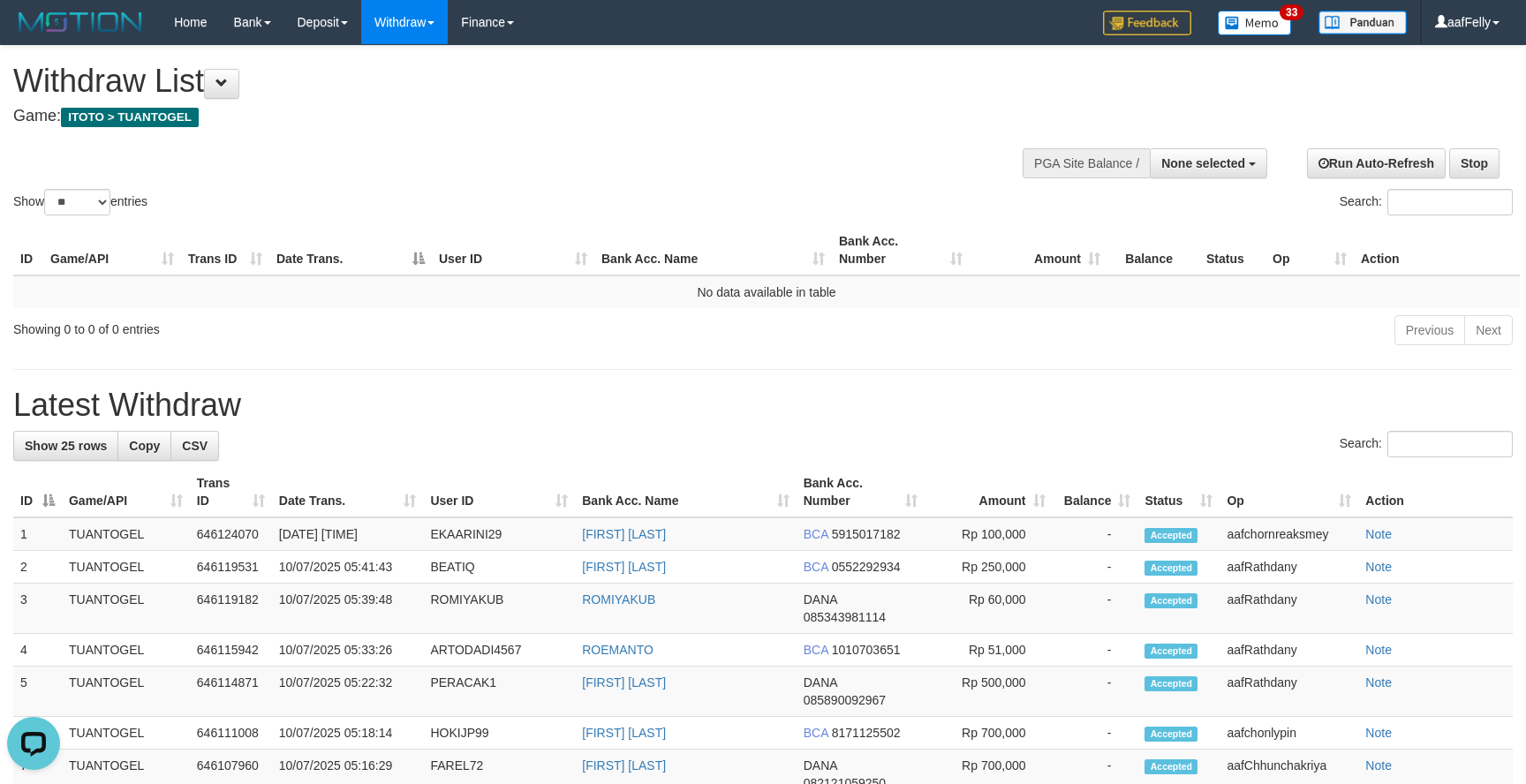 click on "Home
Bank
Account List
Load
By Website
Group
[ITOTO]													TUANTOGEL
By Load Group (DPS)
Group aaf-DPBCA02TUANTOGEL
Group aaf-DPBCA03TUANTOGEL" at bounding box center [763, 22] 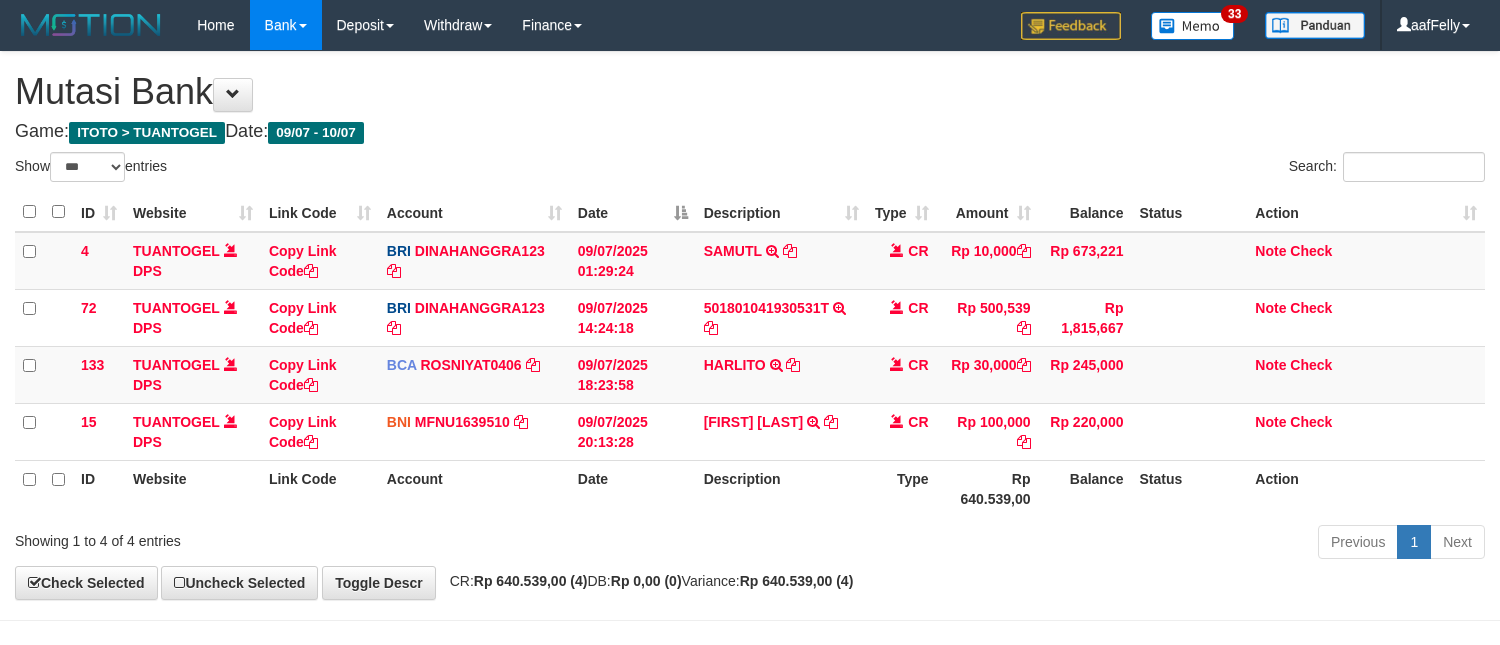 scroll, scrollTop: 69, scrollLeft: 0, axis: vertical 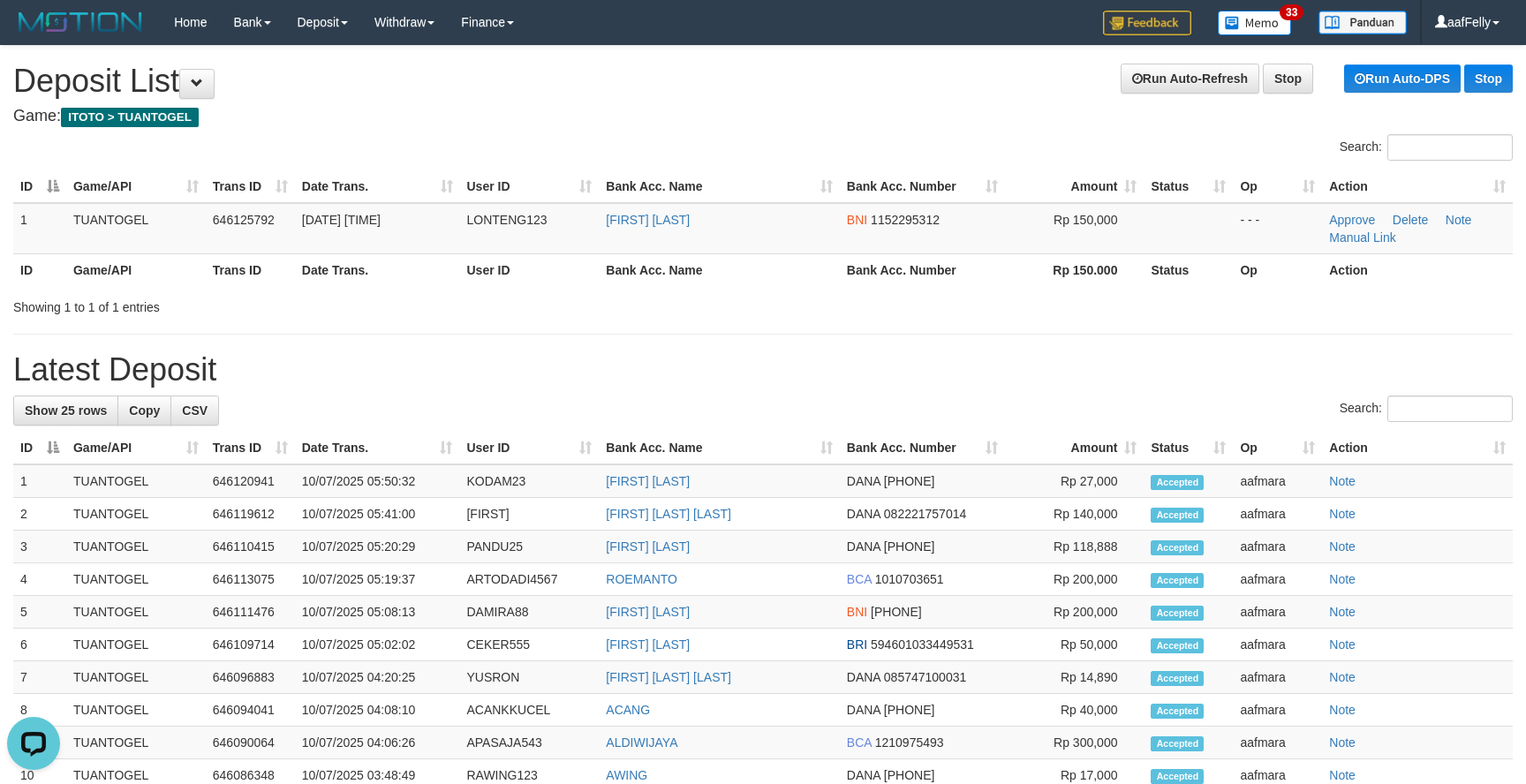 click on "**********" at bounding box center [763, 713] 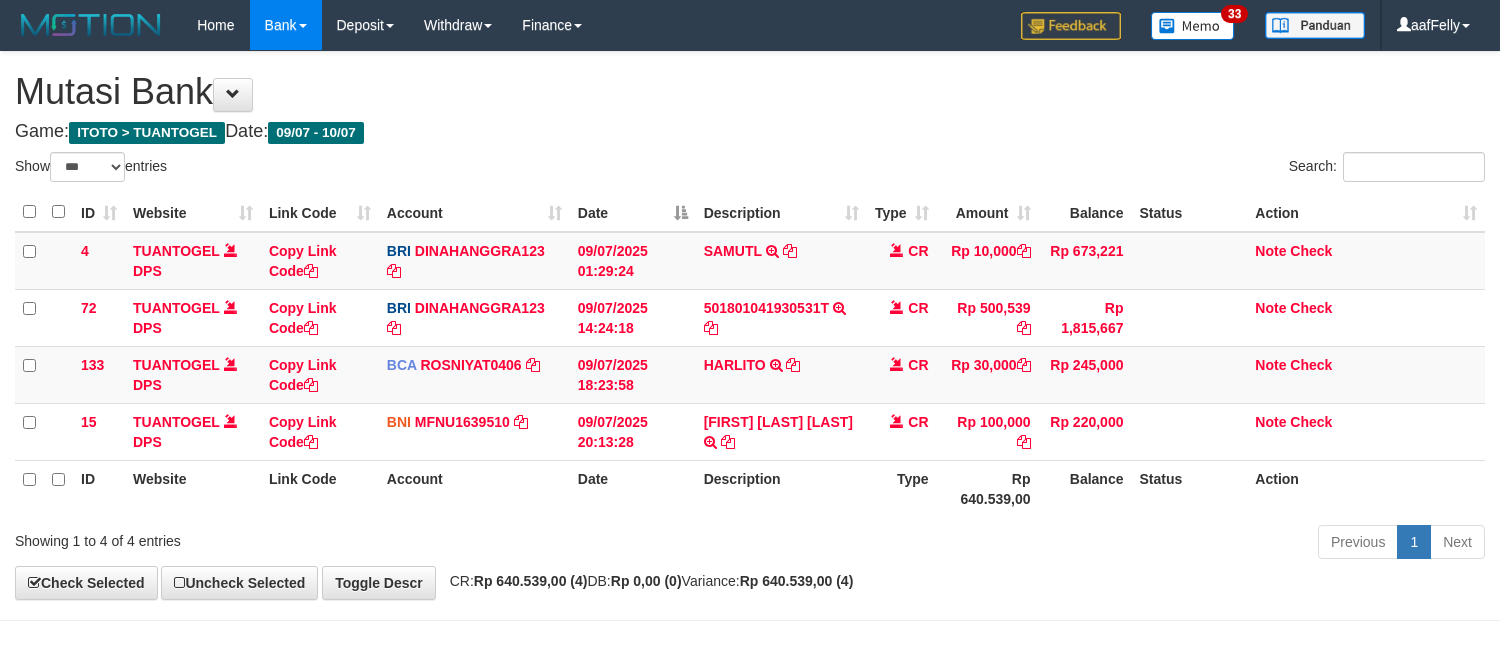 scroll, scrollTop: 69, scrollLeft: 0, axis: vertical 